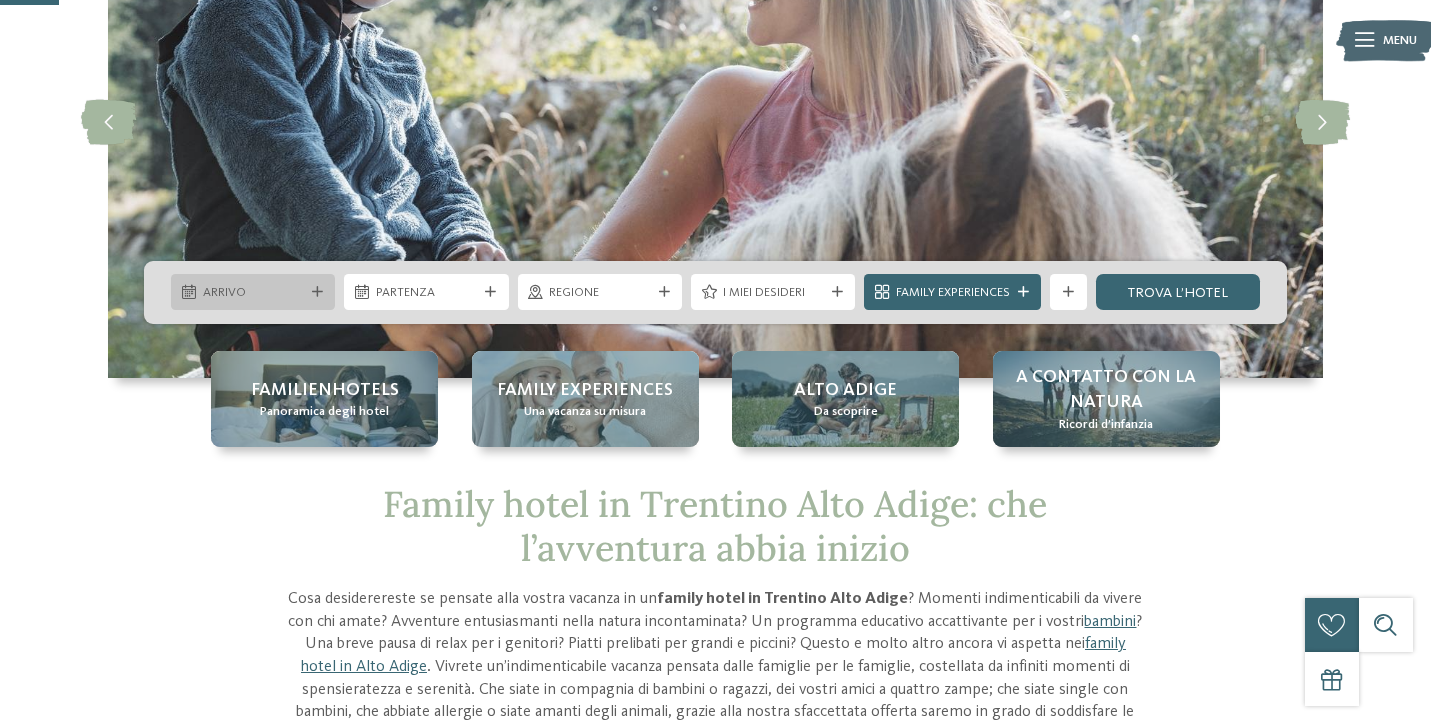 scroll, scrollTop: 222, scrollLeft: 0, axis: vertical 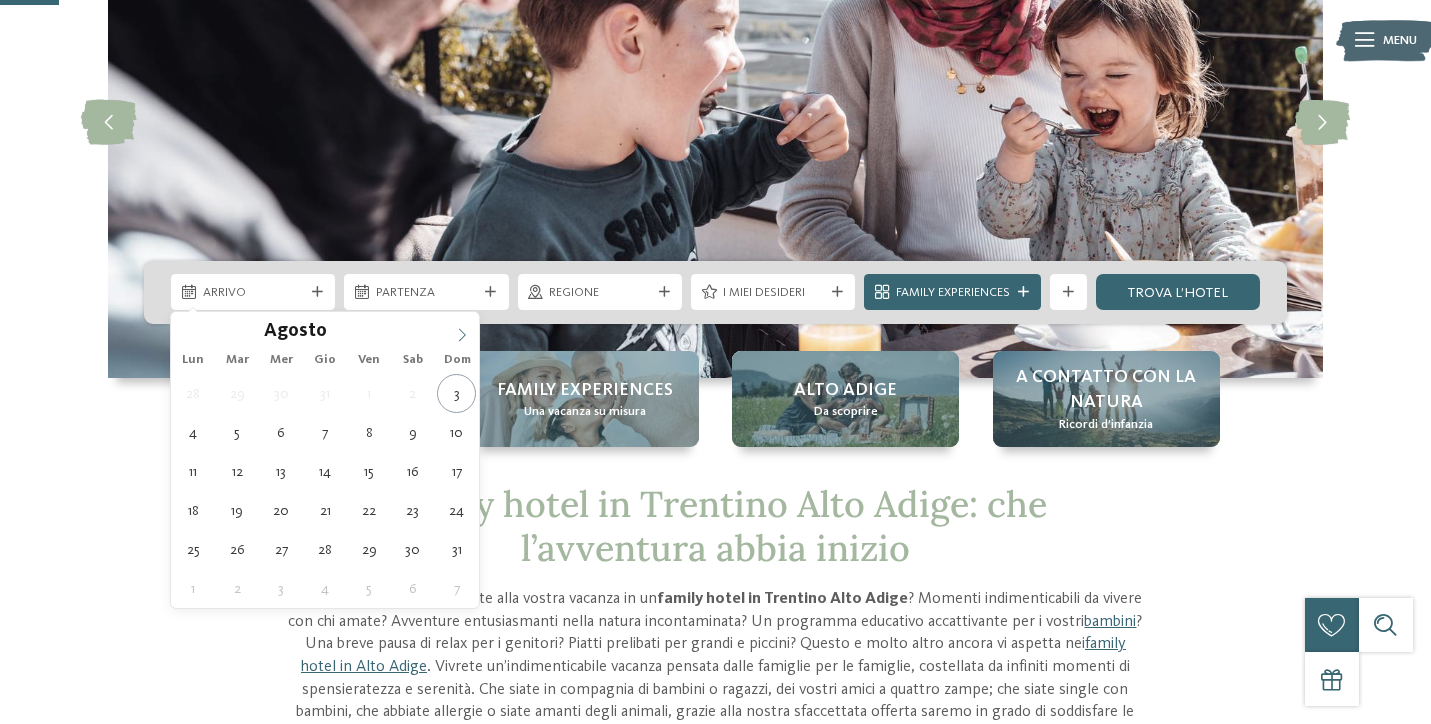click at bounding box center [462, 329] 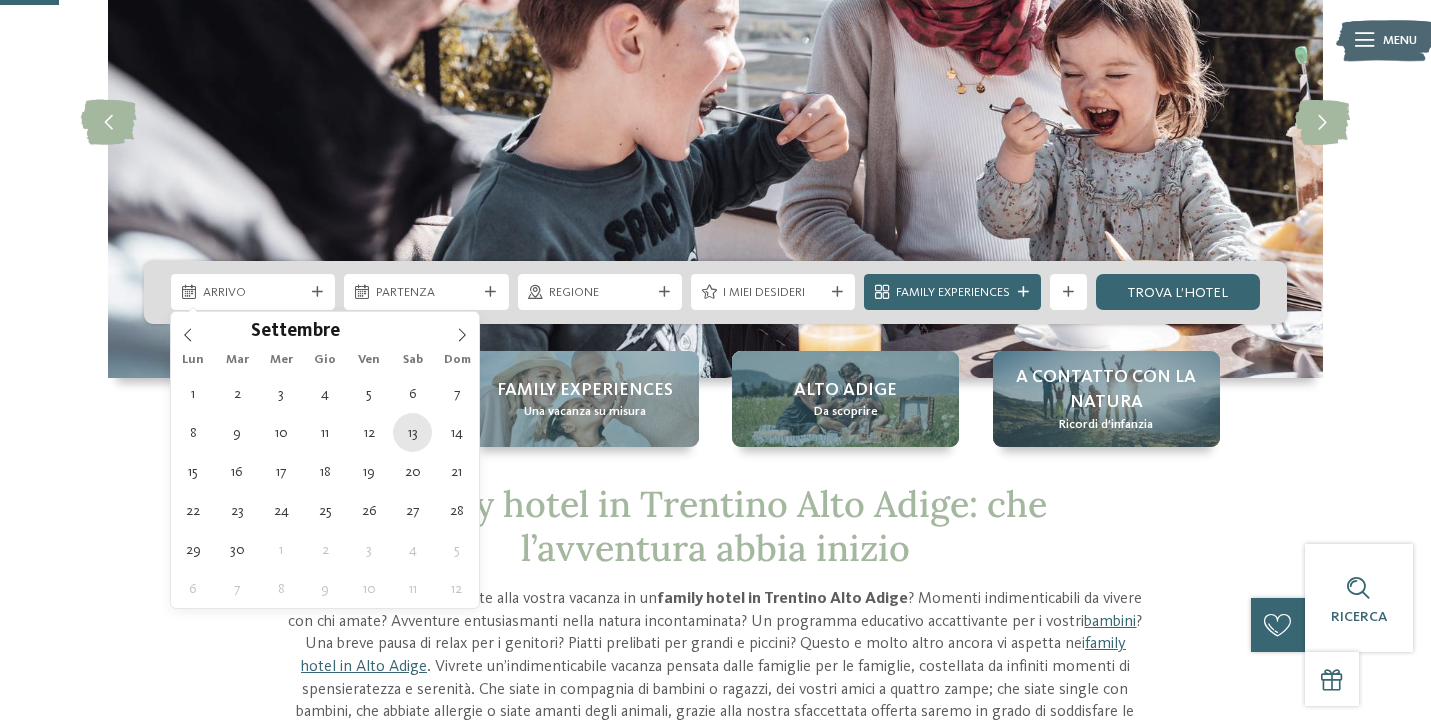 type on "13.09.2025" 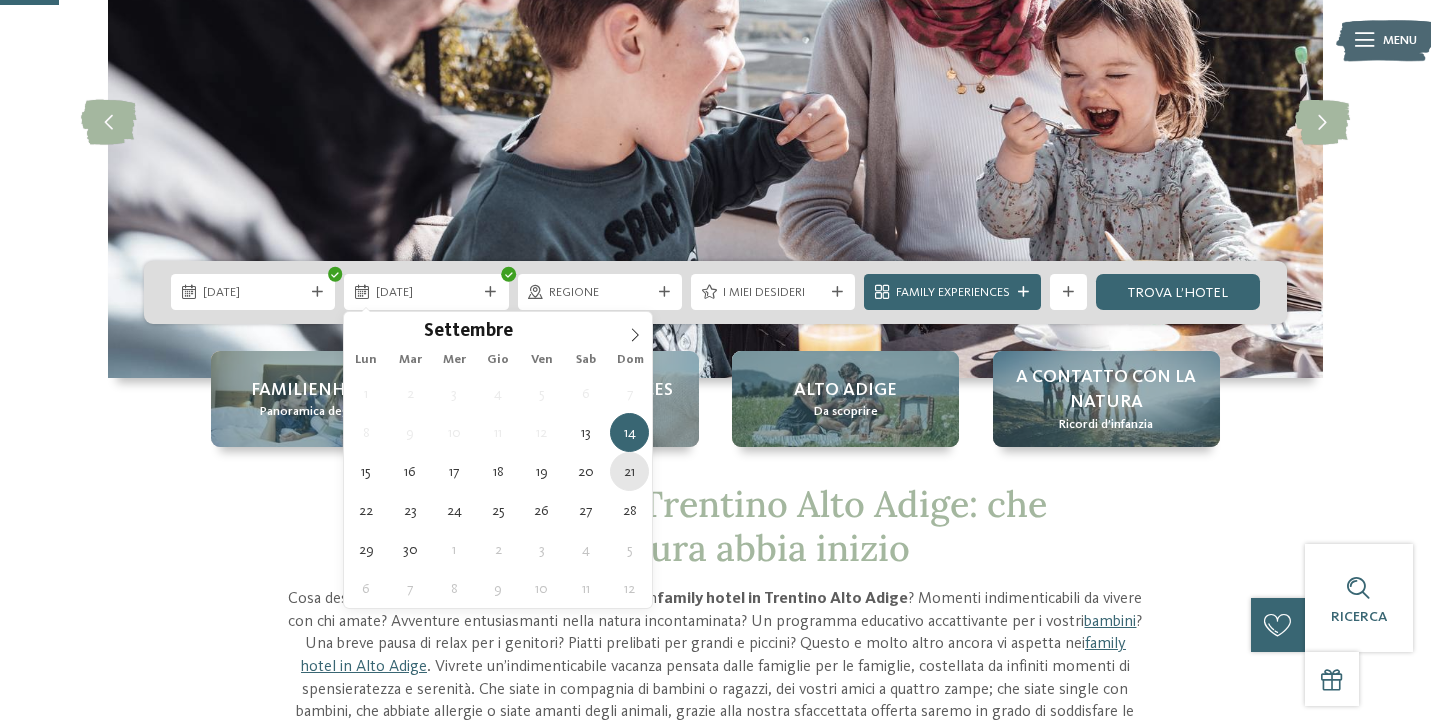 type on "21.09.2025" 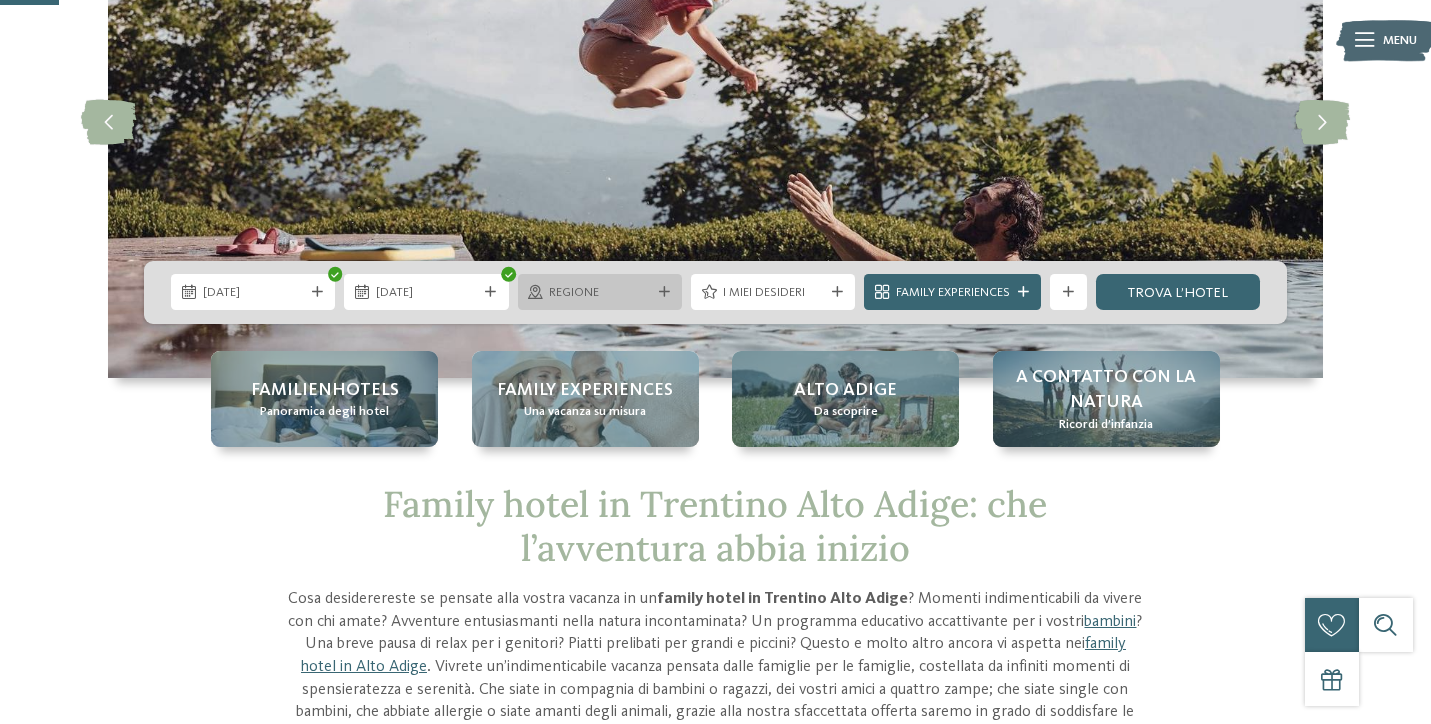 click at bounding box center (664, 292) 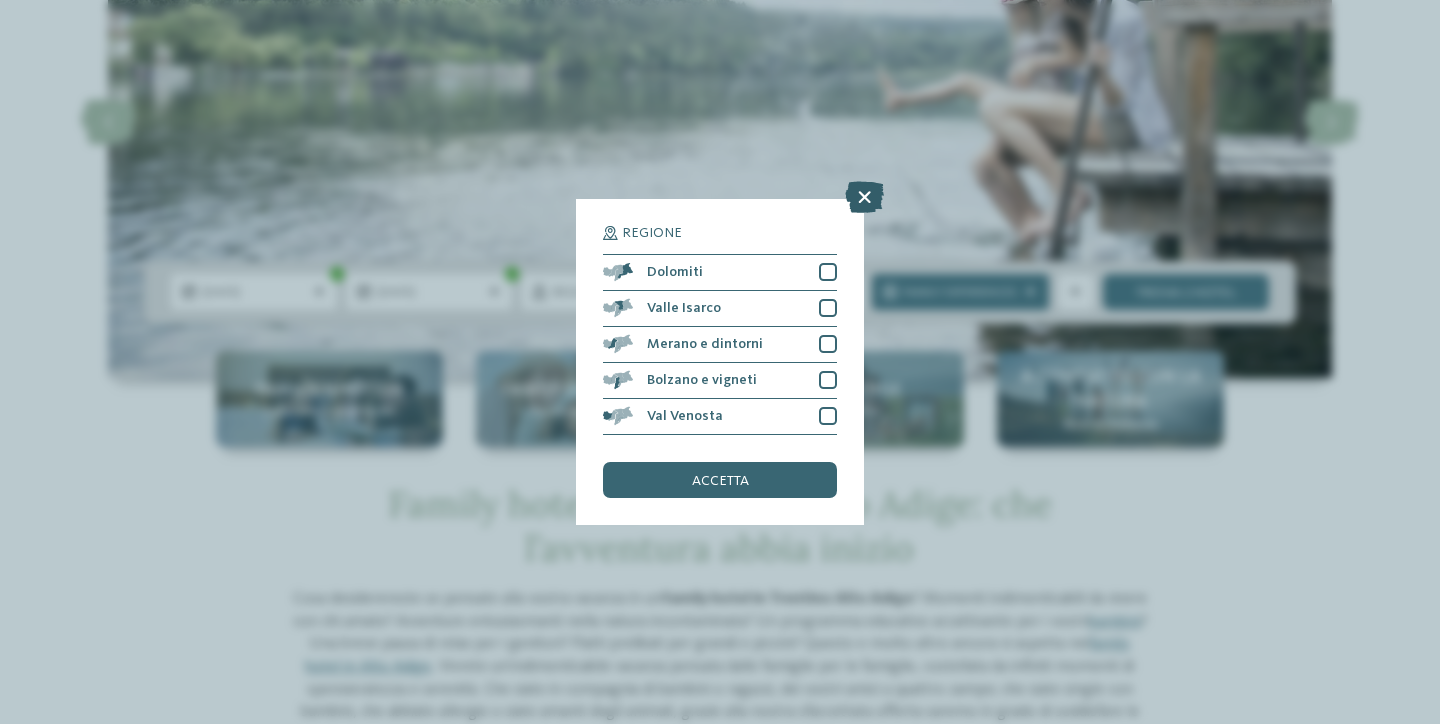 click at bounding box center (864, 197) 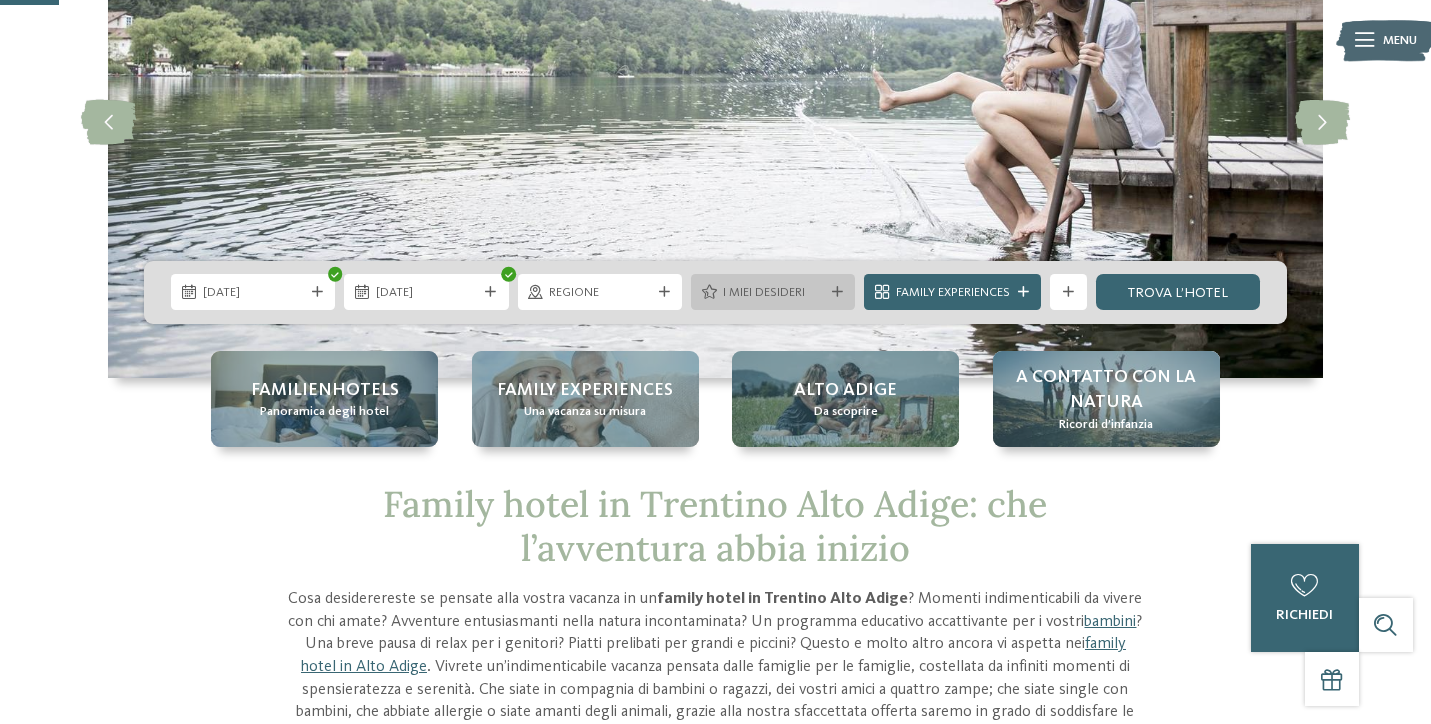 click on "I miei desideri" at bounding box center (773, 292) 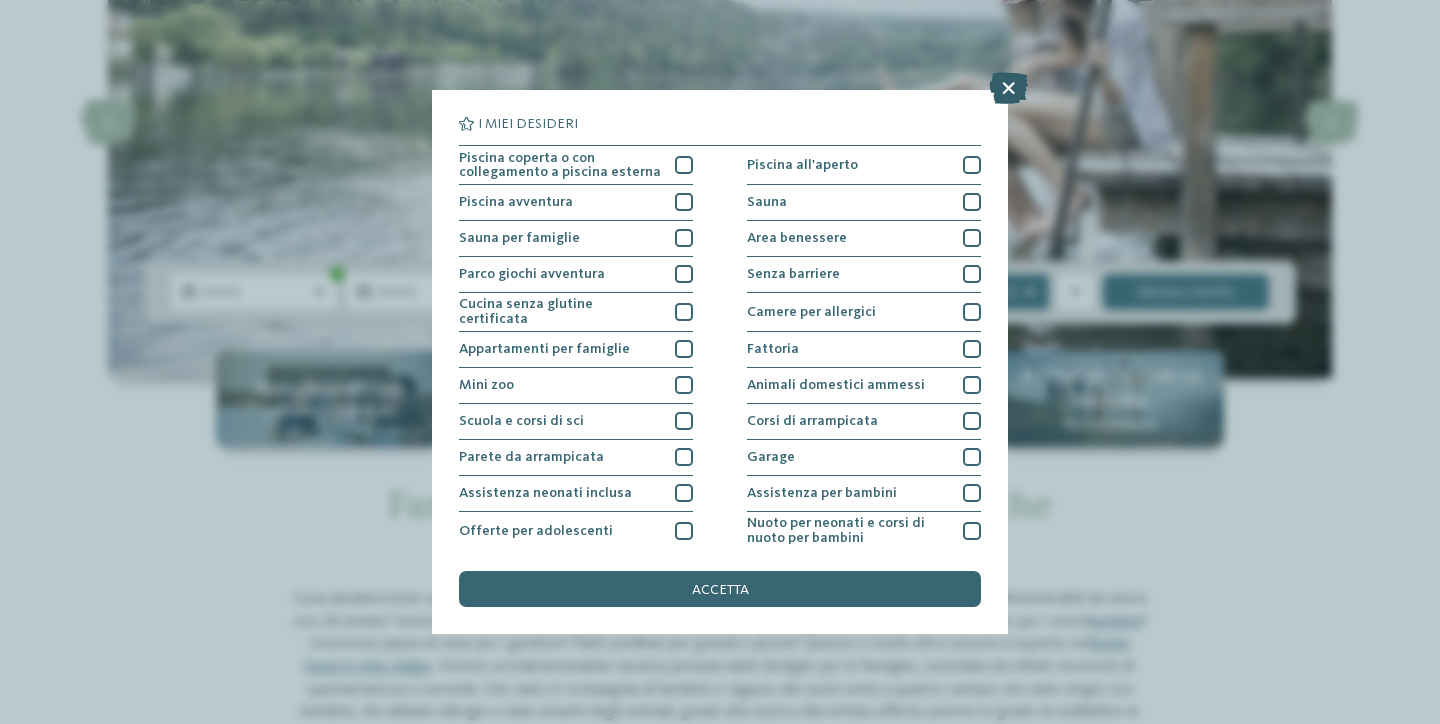 click at bounding box center (1008, 88) 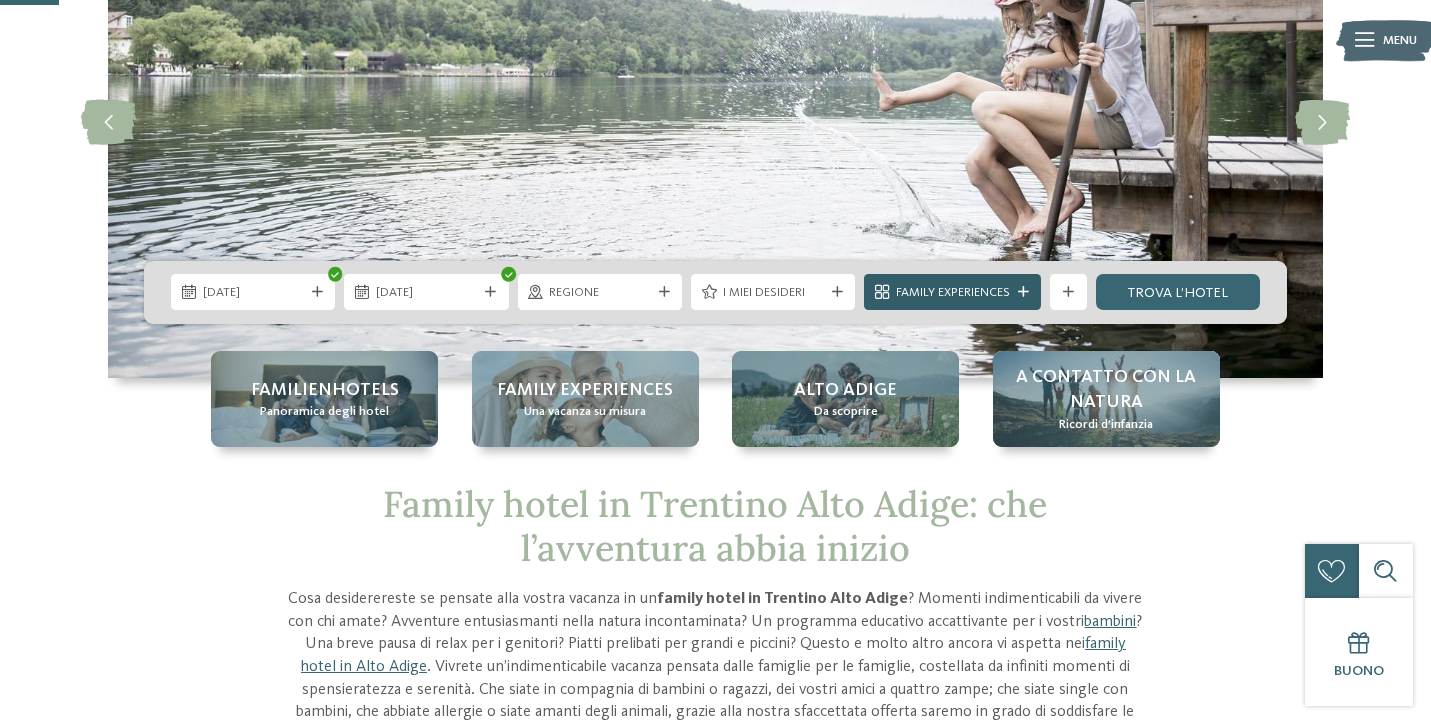 click at bounding box center [1023, 292] 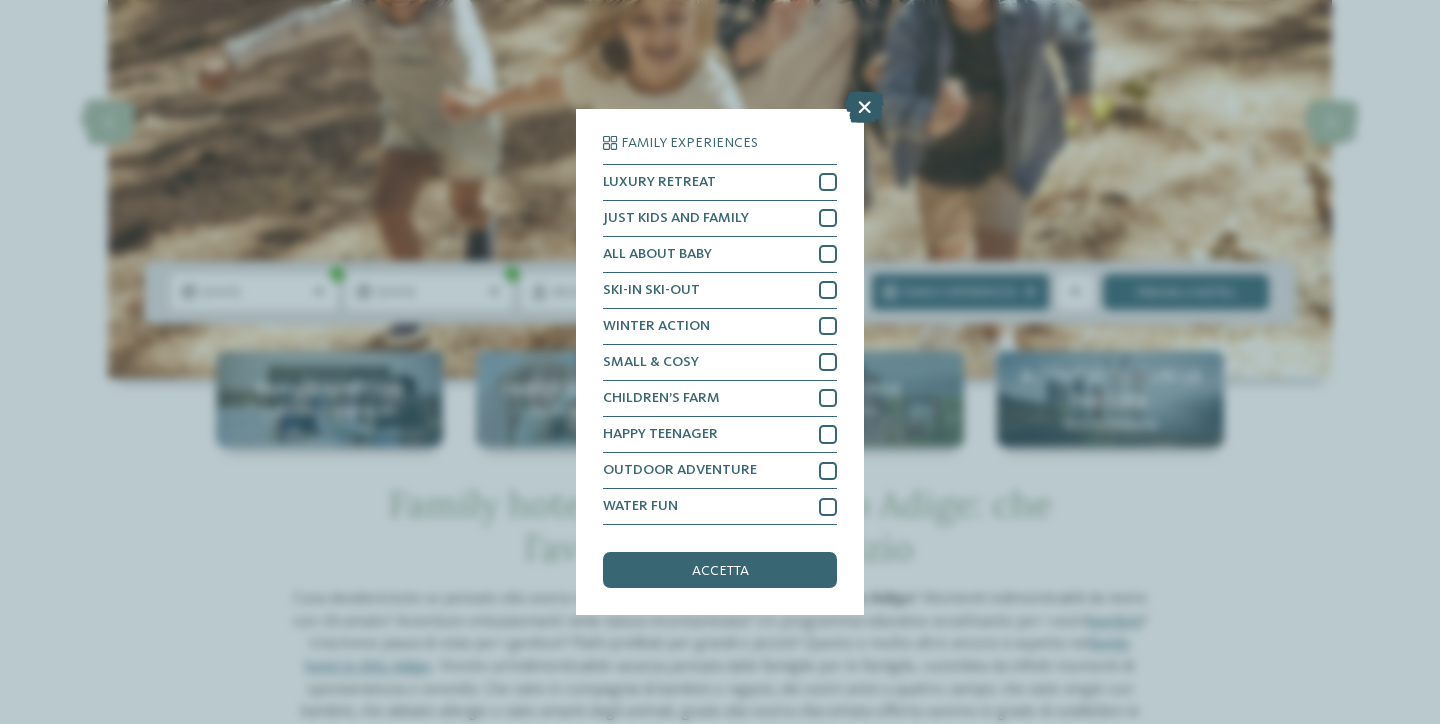 click at bounding box center (864, 107) 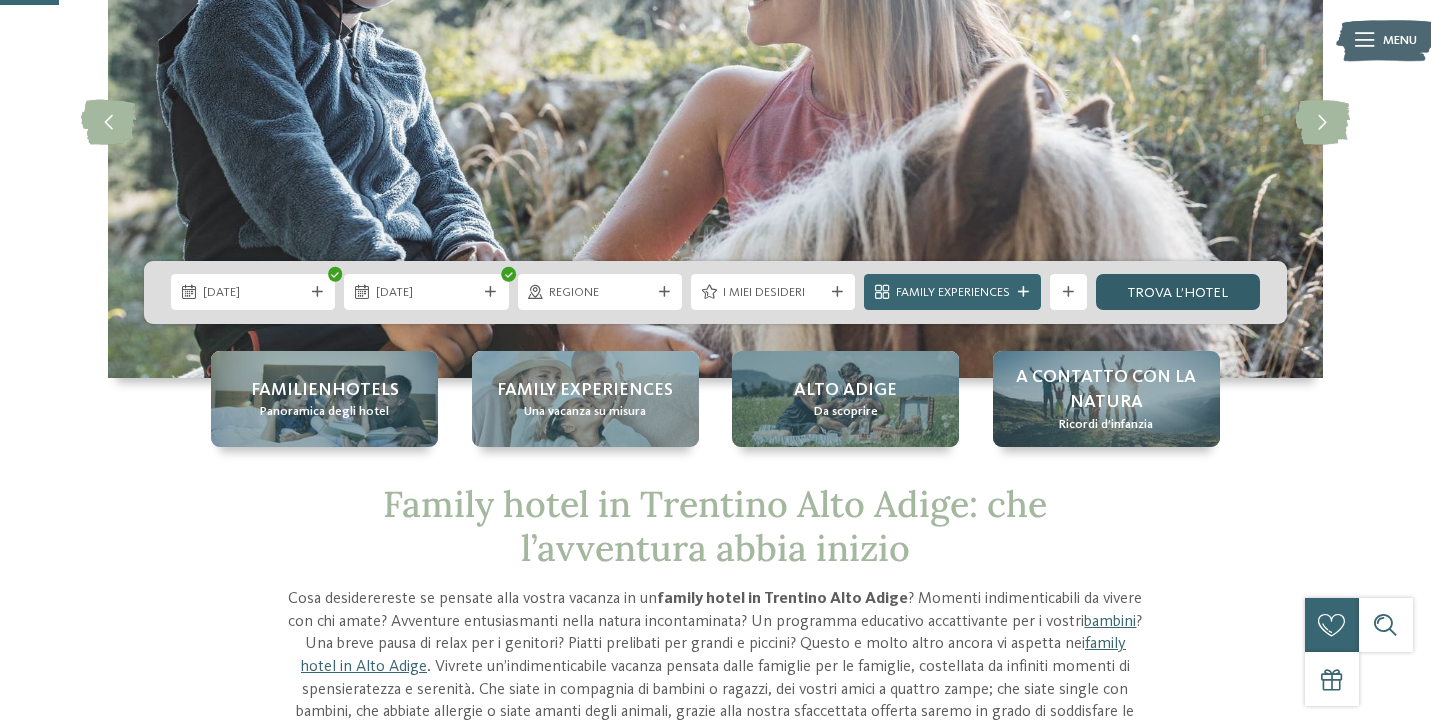 click on "trova l’hotel" at bounding box center (1178, 292) 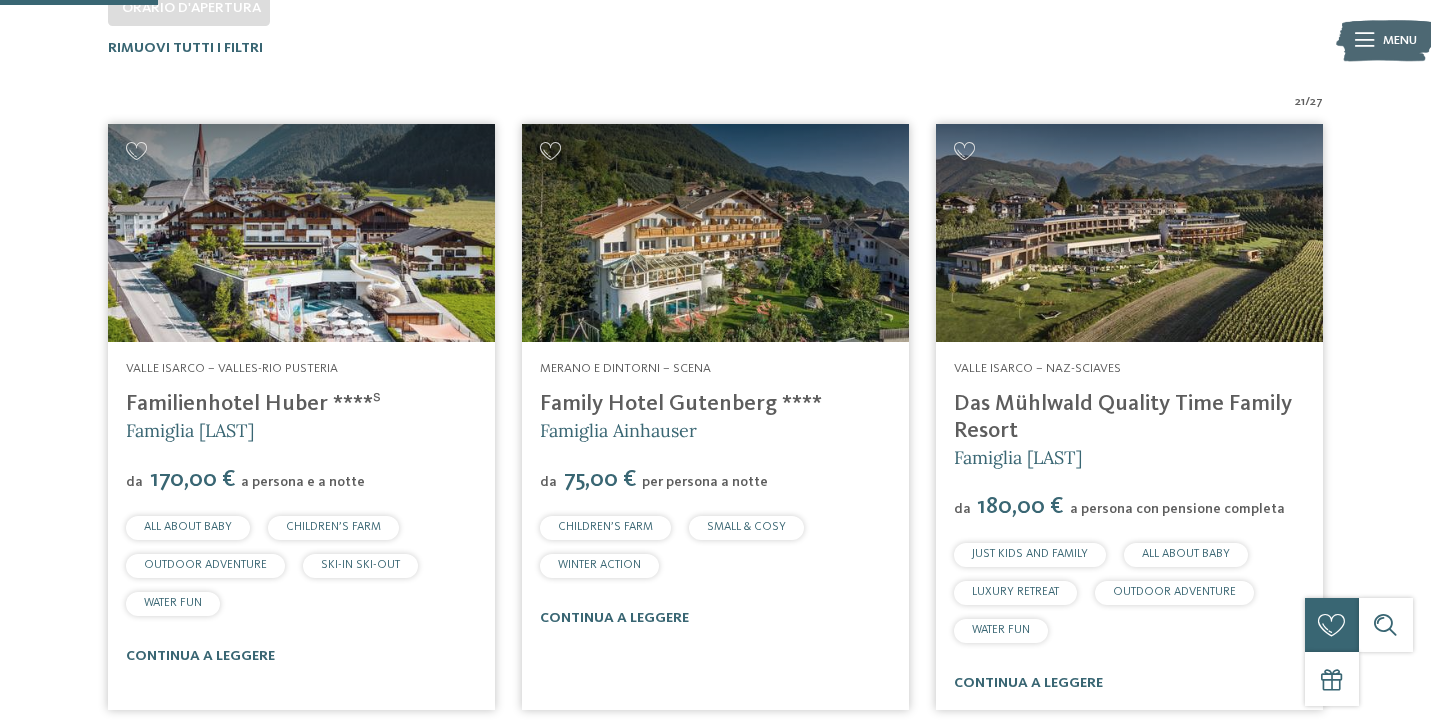 scroll, scrollTop: 579, scrollLeft: 0, axis: vertical 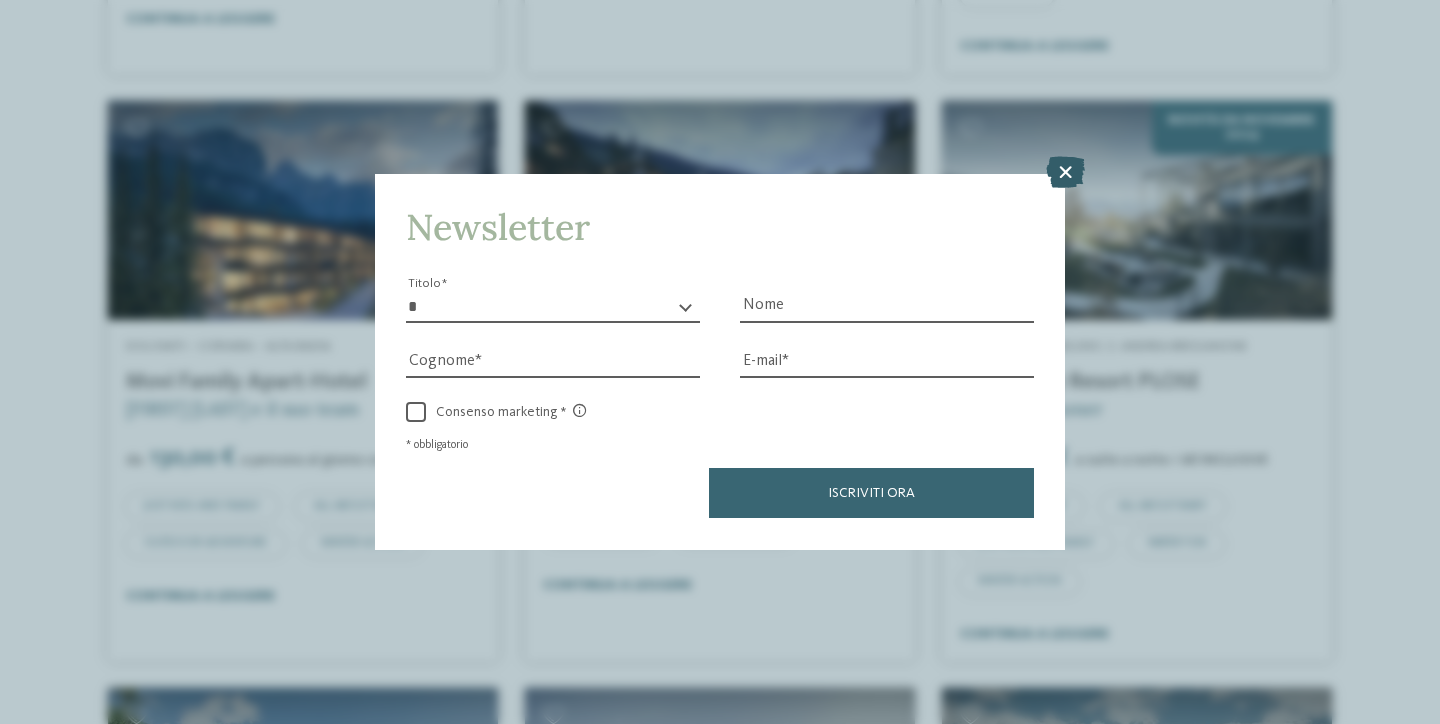 click at bounding box center (1065, 173) 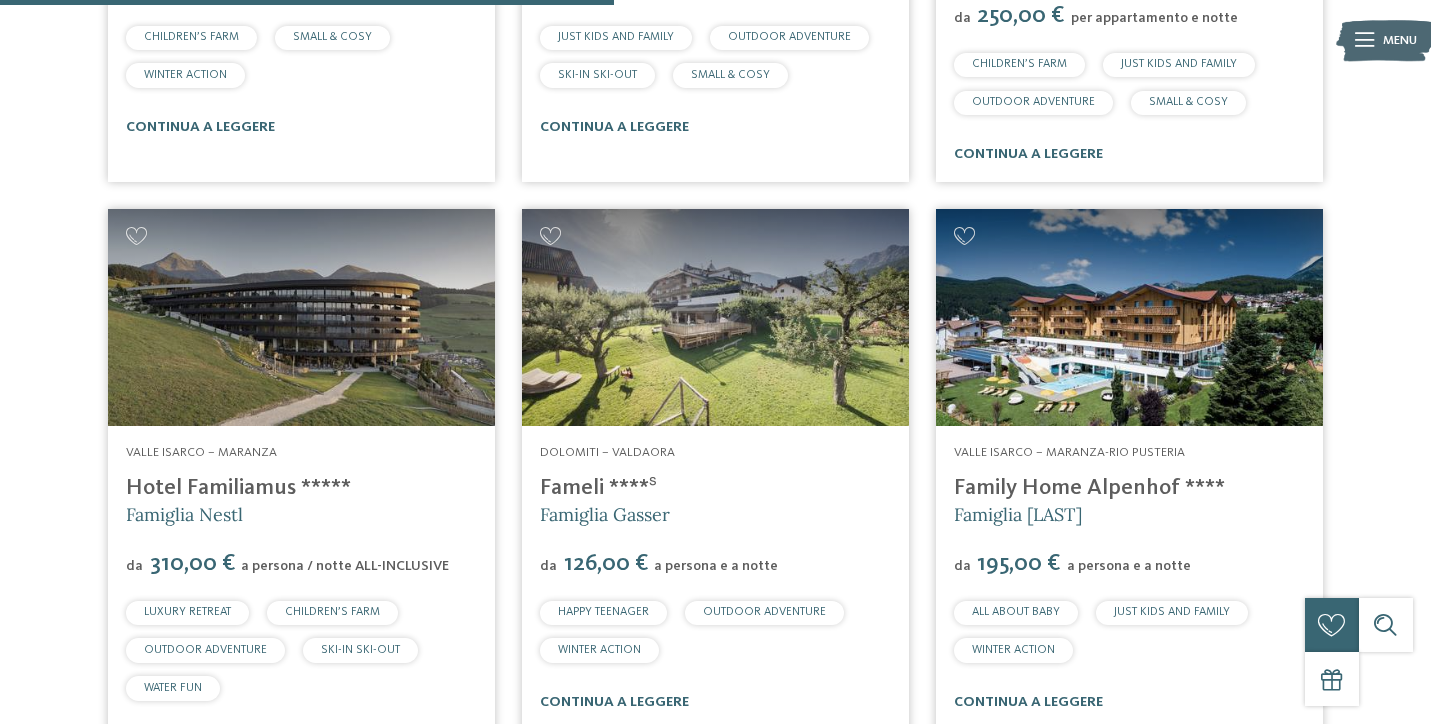 scroll, scrollTop: 2270, scrollLeft: 0, axis: vertical 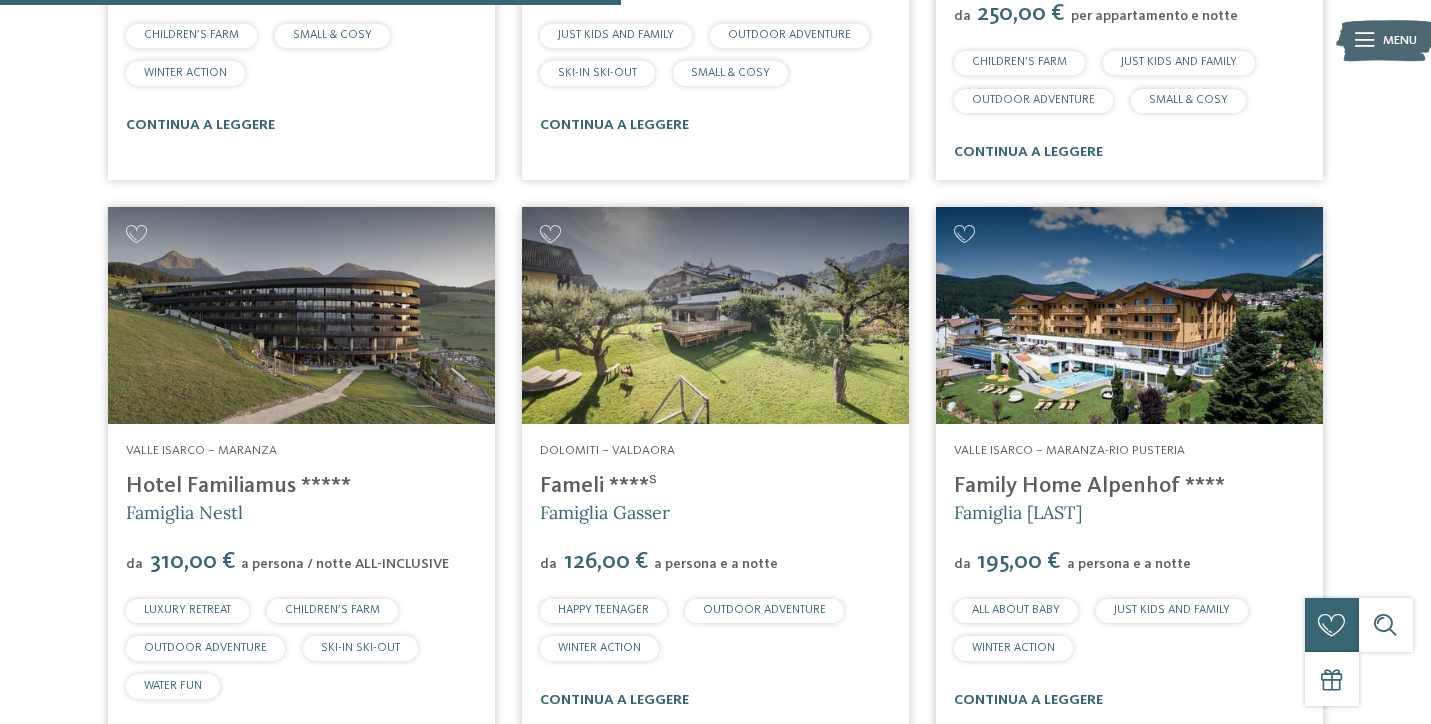 click on "Hotel Familiamus *****" at bounding box center [238, 486] 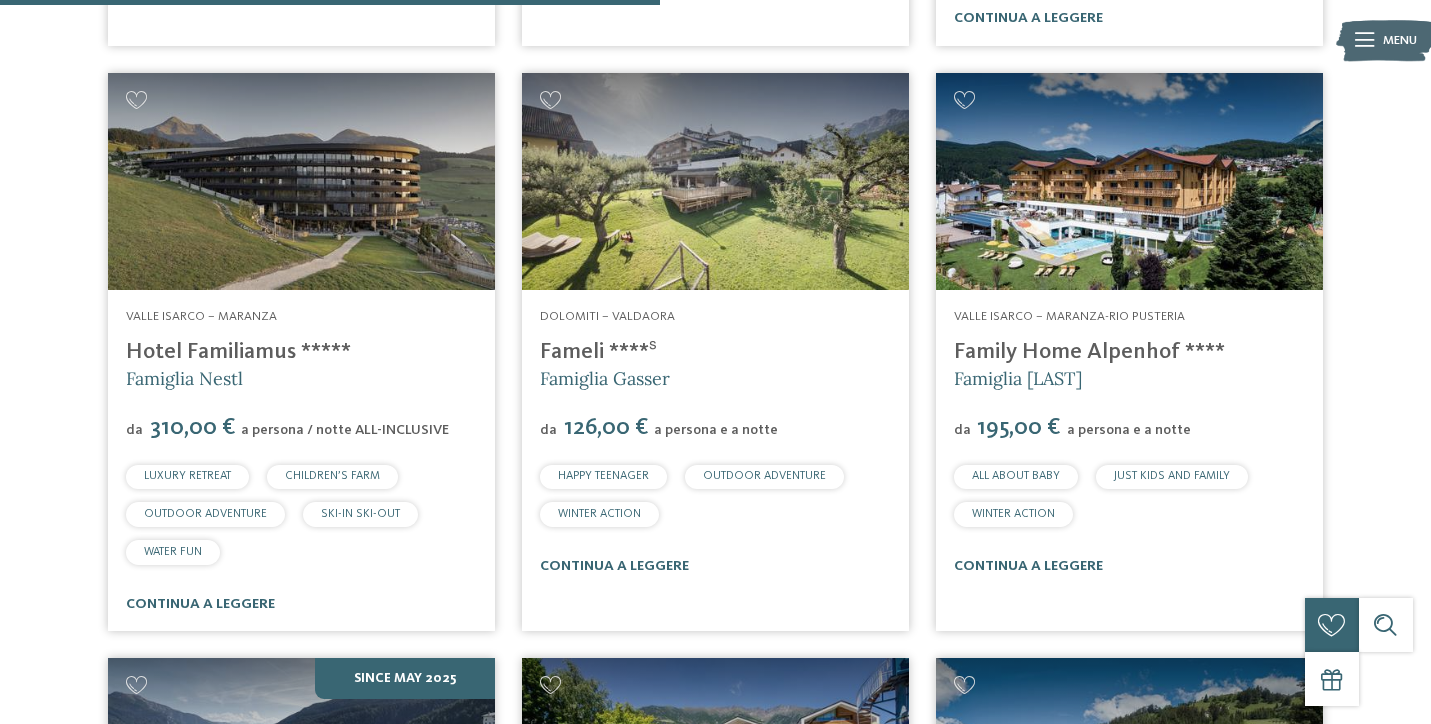 scroll, scrollTop: 2420, scrollLeft: 0, axis: vertical 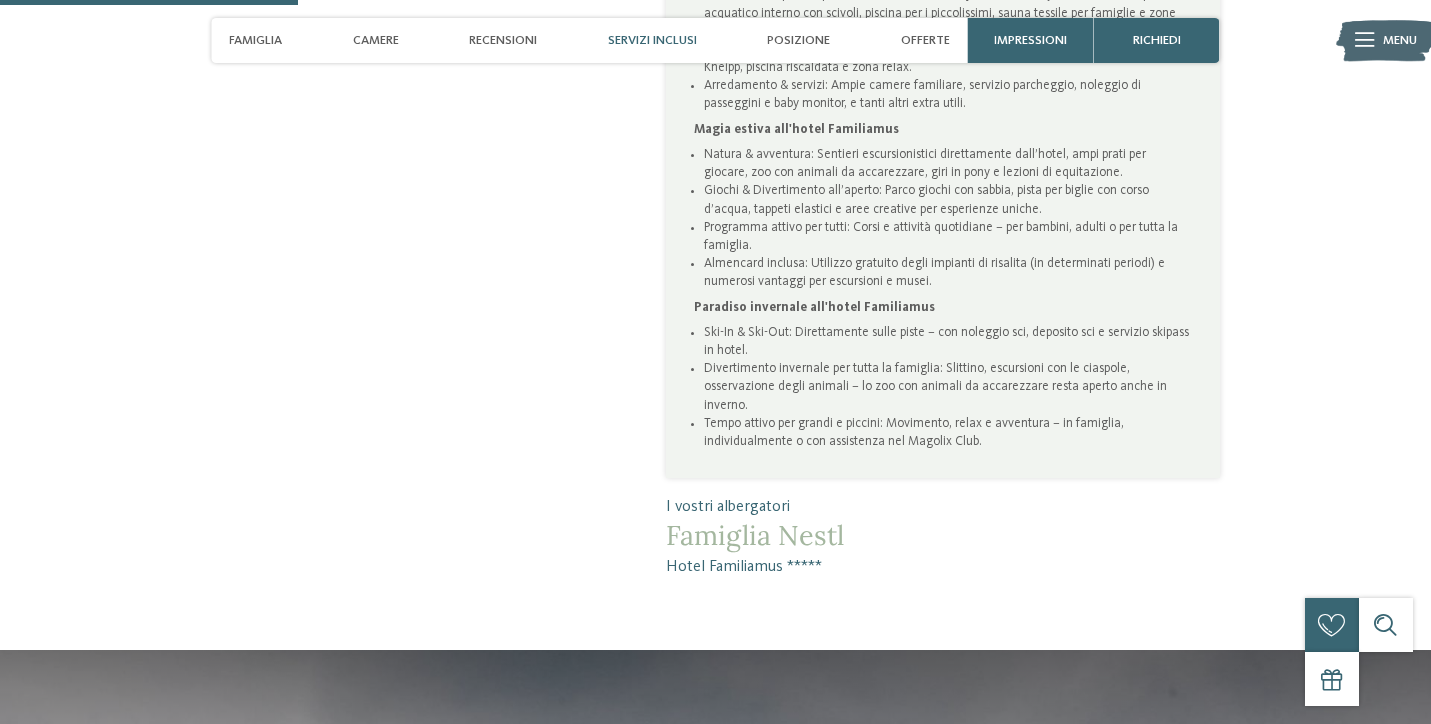 click on "Servizi inclusi" at bounding box center [652, 40] 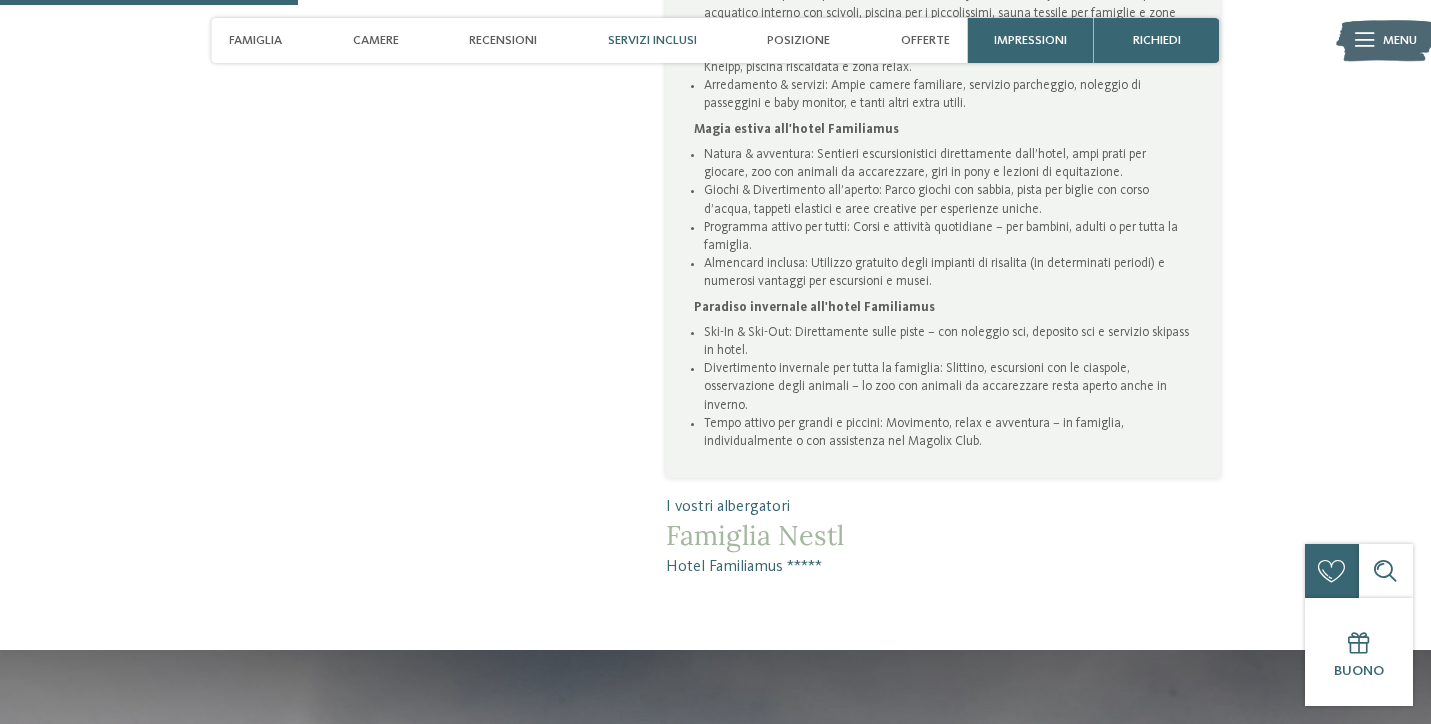click on "Servizi inclusi" at bounding box center (652, 40) 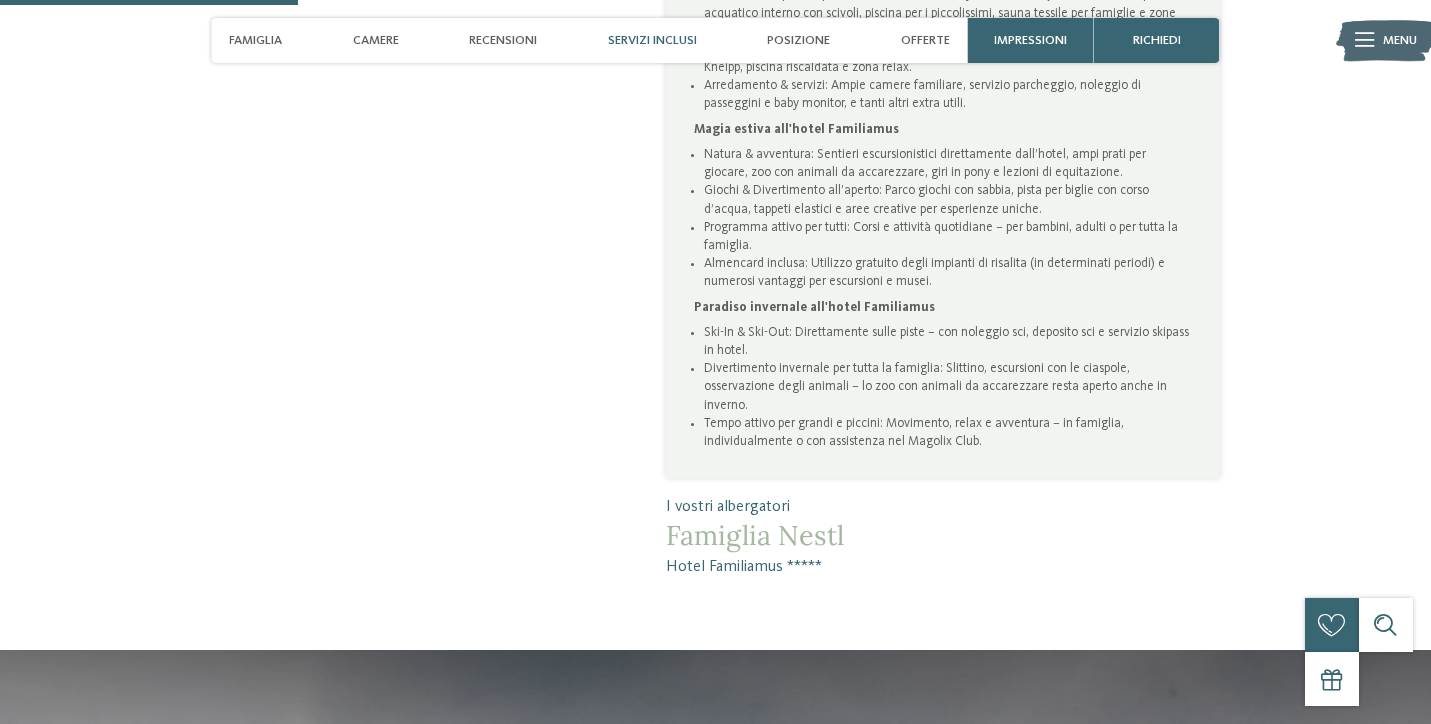 click on "Servizi inclusi" at bounding box center (652, 40) 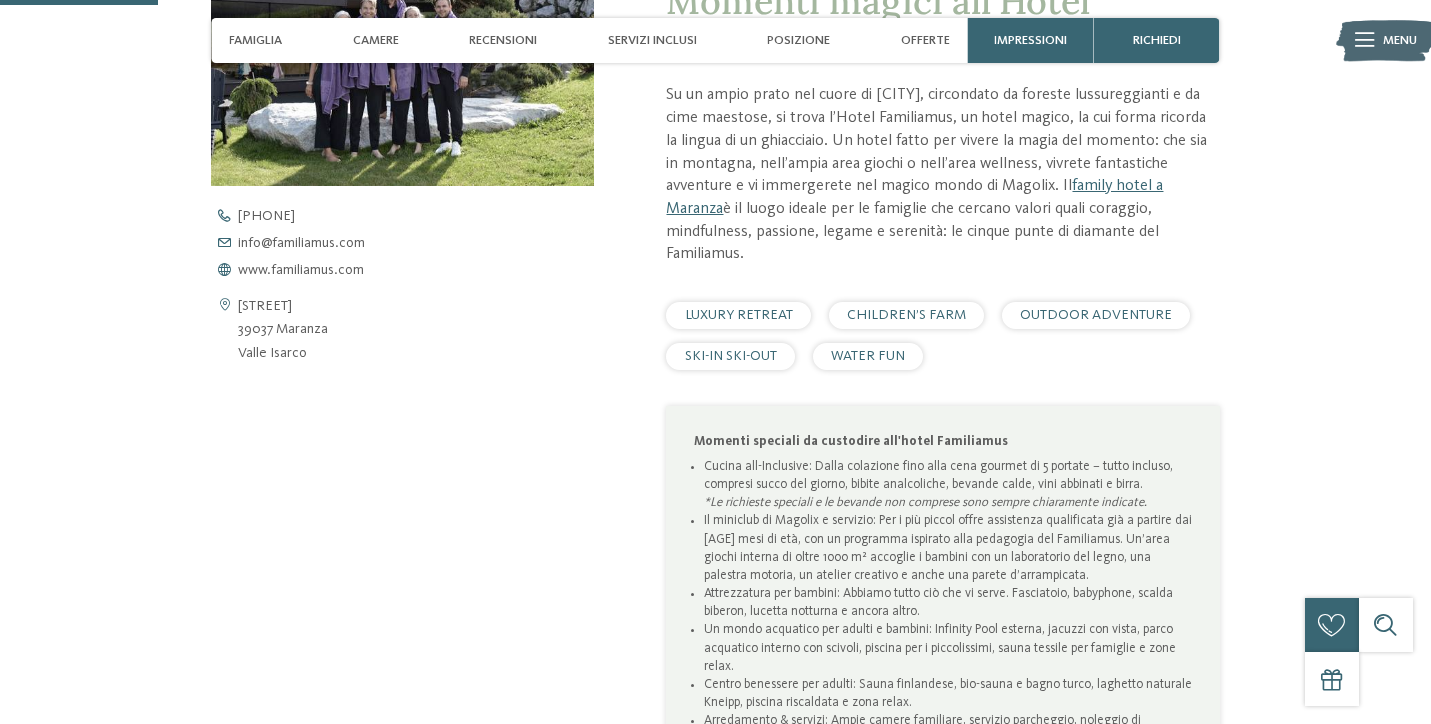 scroll, scrollTop: 721, scrollLeft: 0, axis: vertical 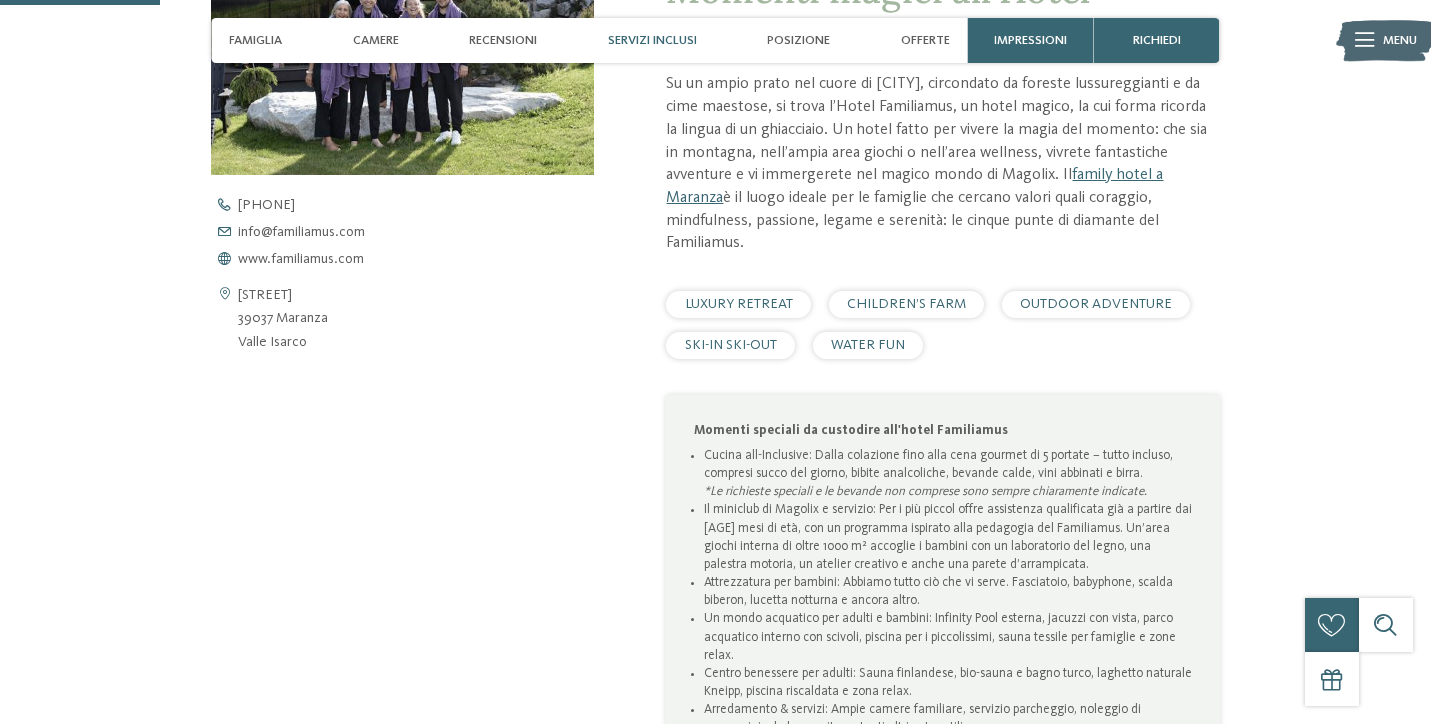 click on "Servizi inclusi" at bounding box center [652, 40] 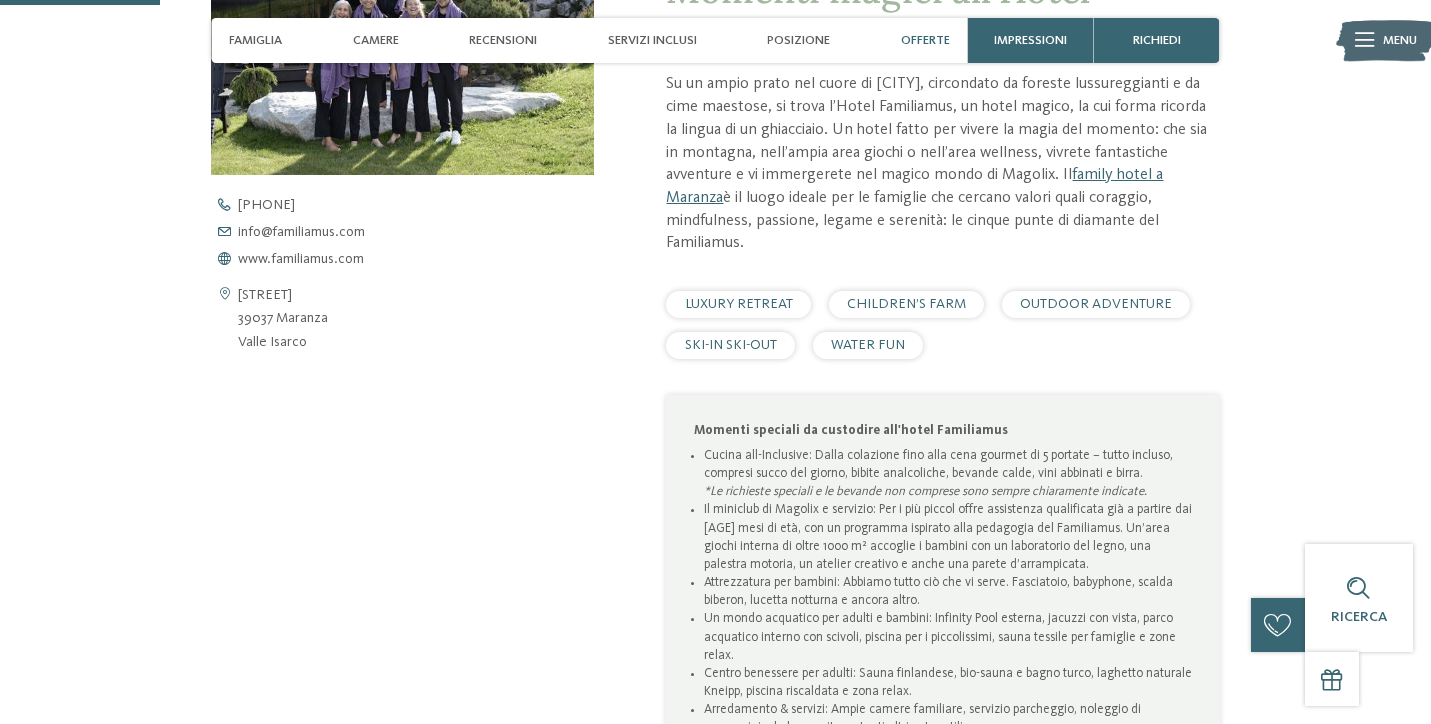 click on "Offerte" at bounding box center (925, 40) 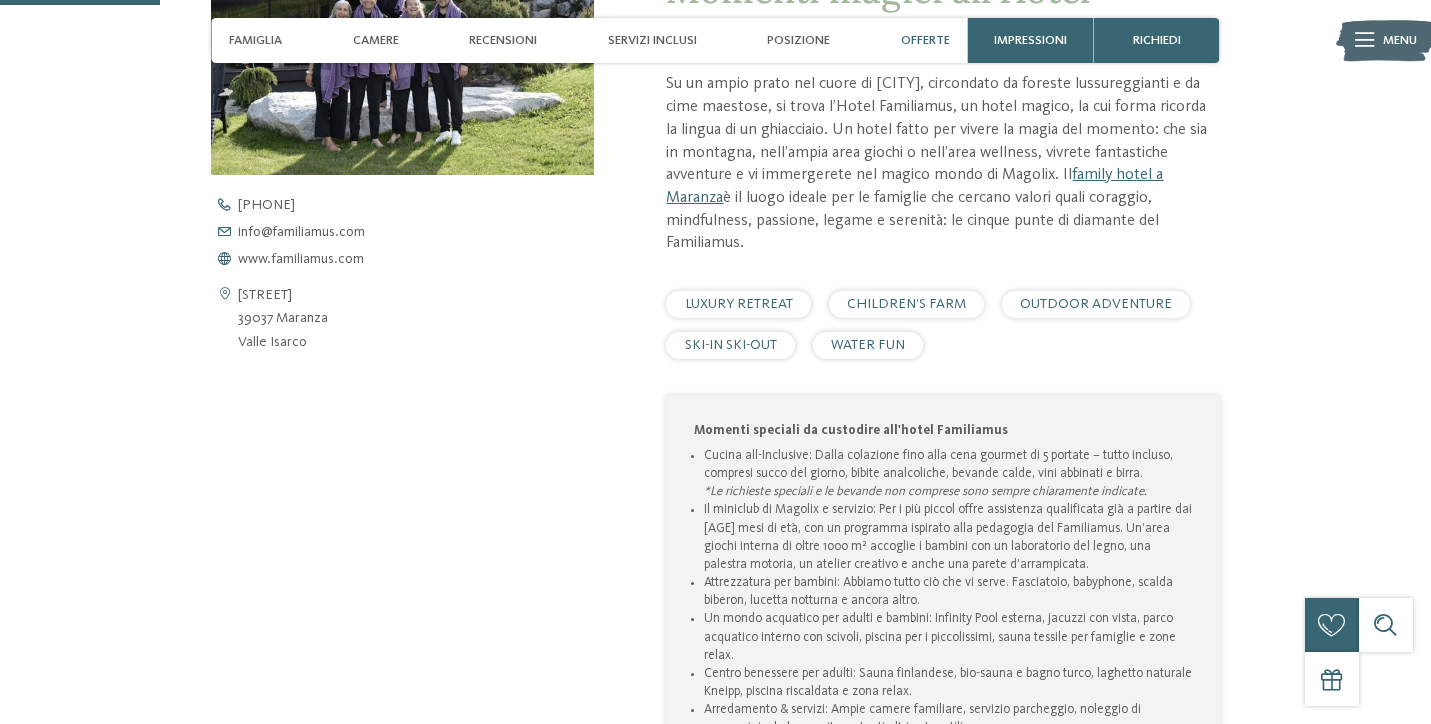 click on "Offerte" at bounding box center [925, 40] 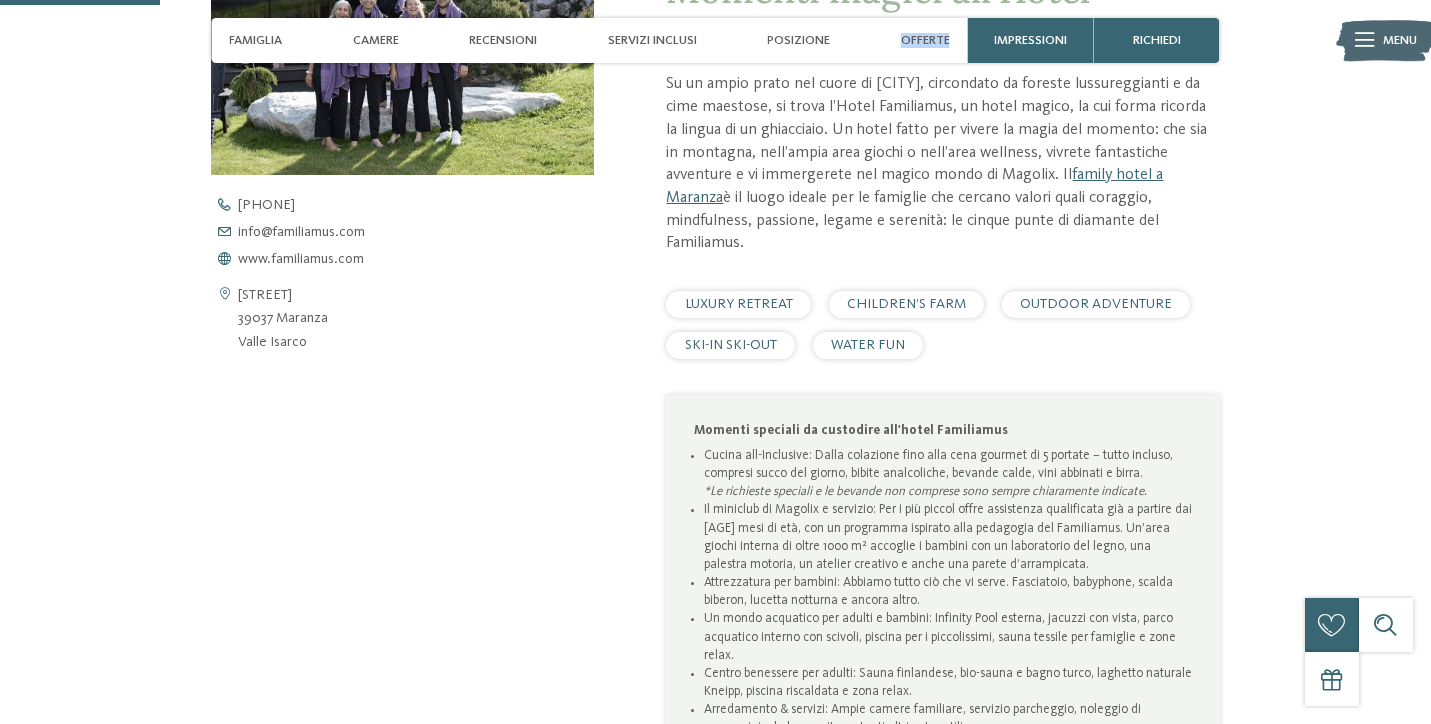 click on "Offerte" at bounding box center [925, 40] 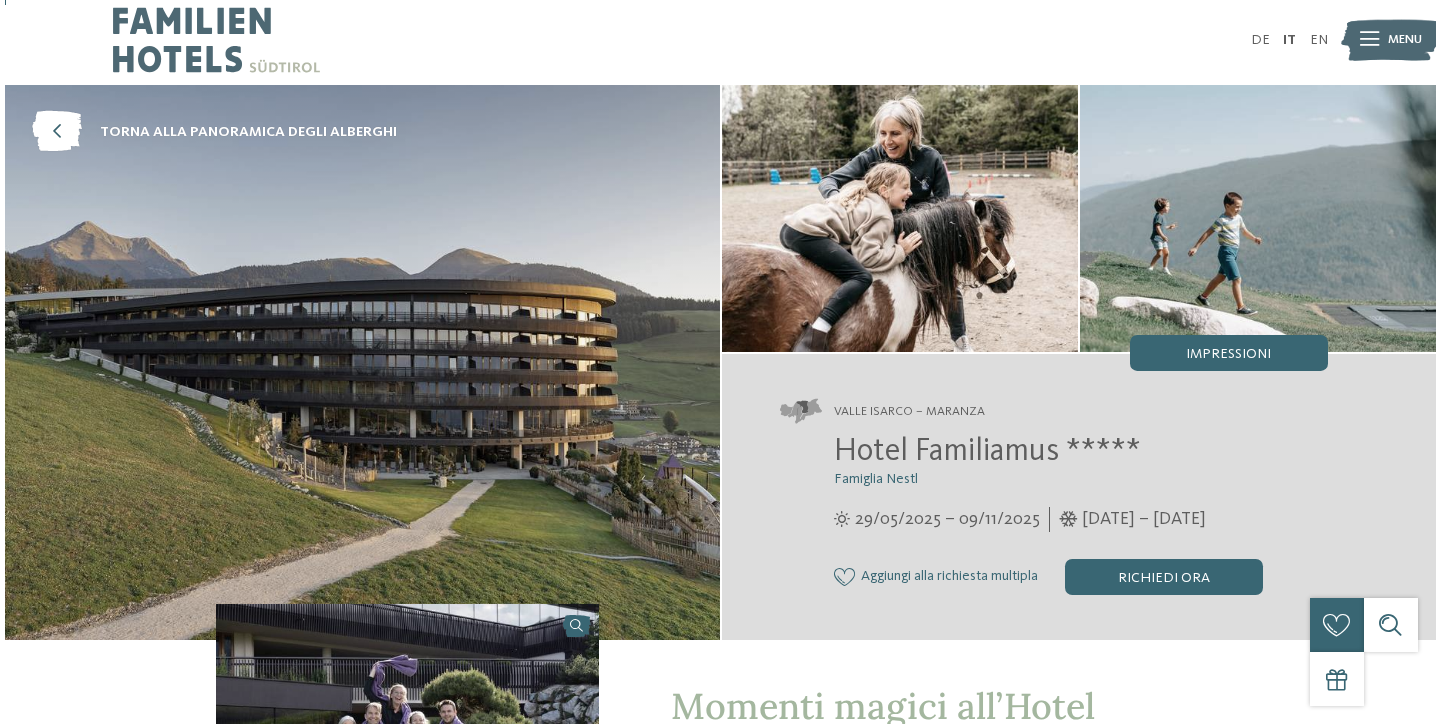 scroll, scrollTop: 0, scrollLeft: 0, axis: both 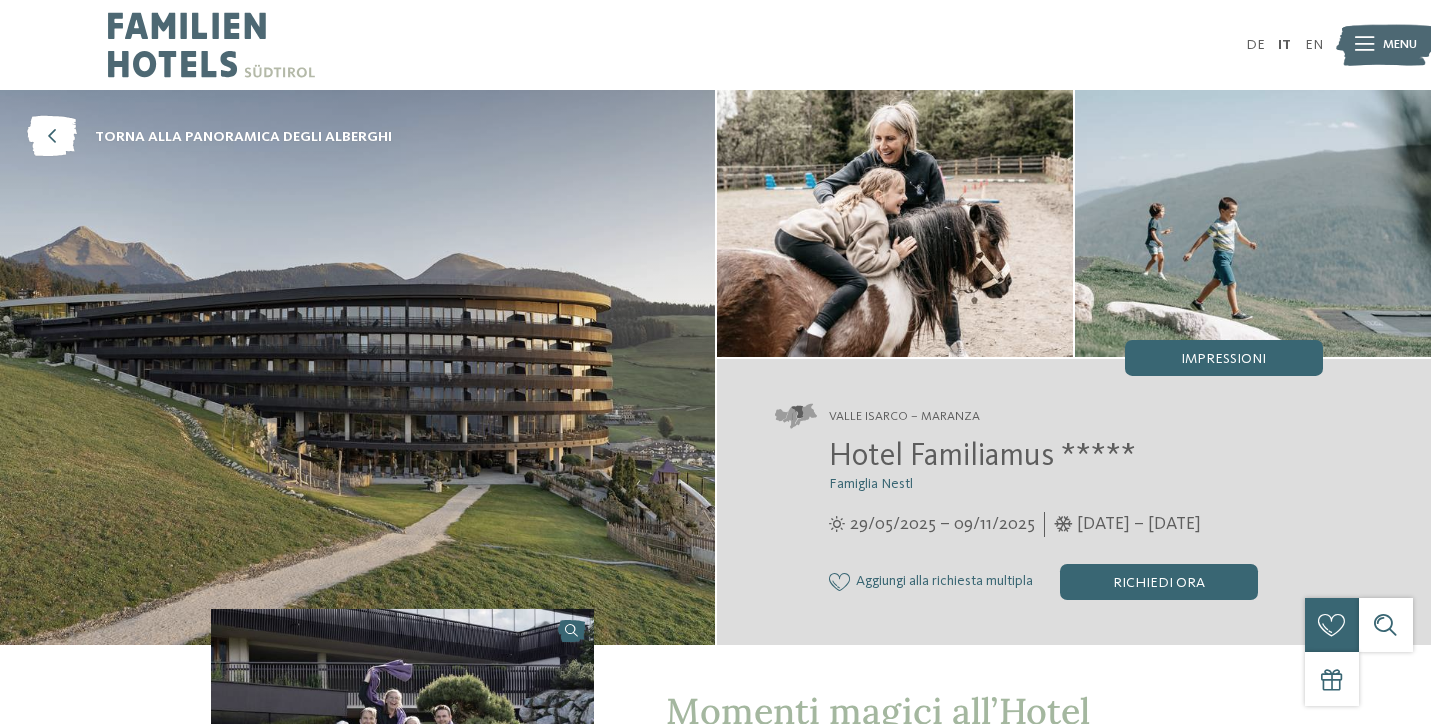 click on "Menu" at bounding box center (1400, 45) 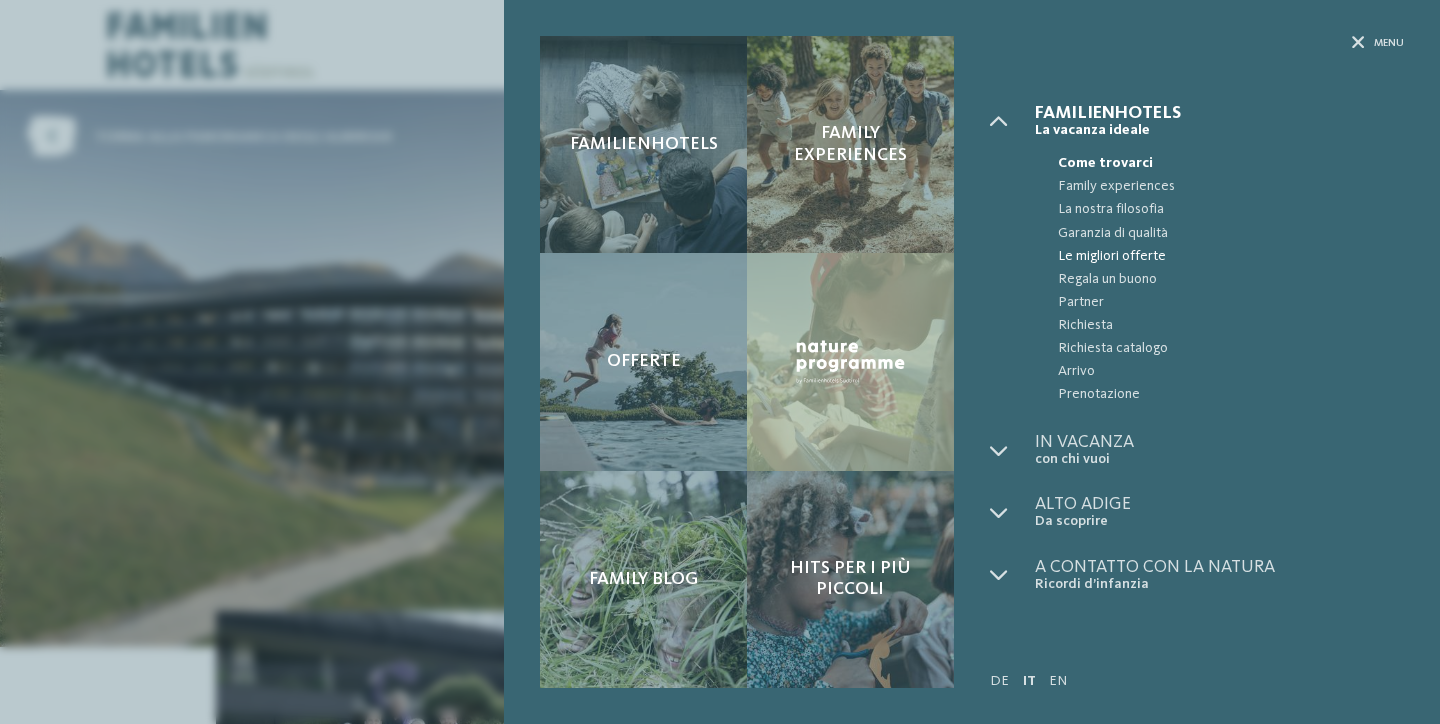 click on "Le migliori offerte" at bounding box center [1231, 256] 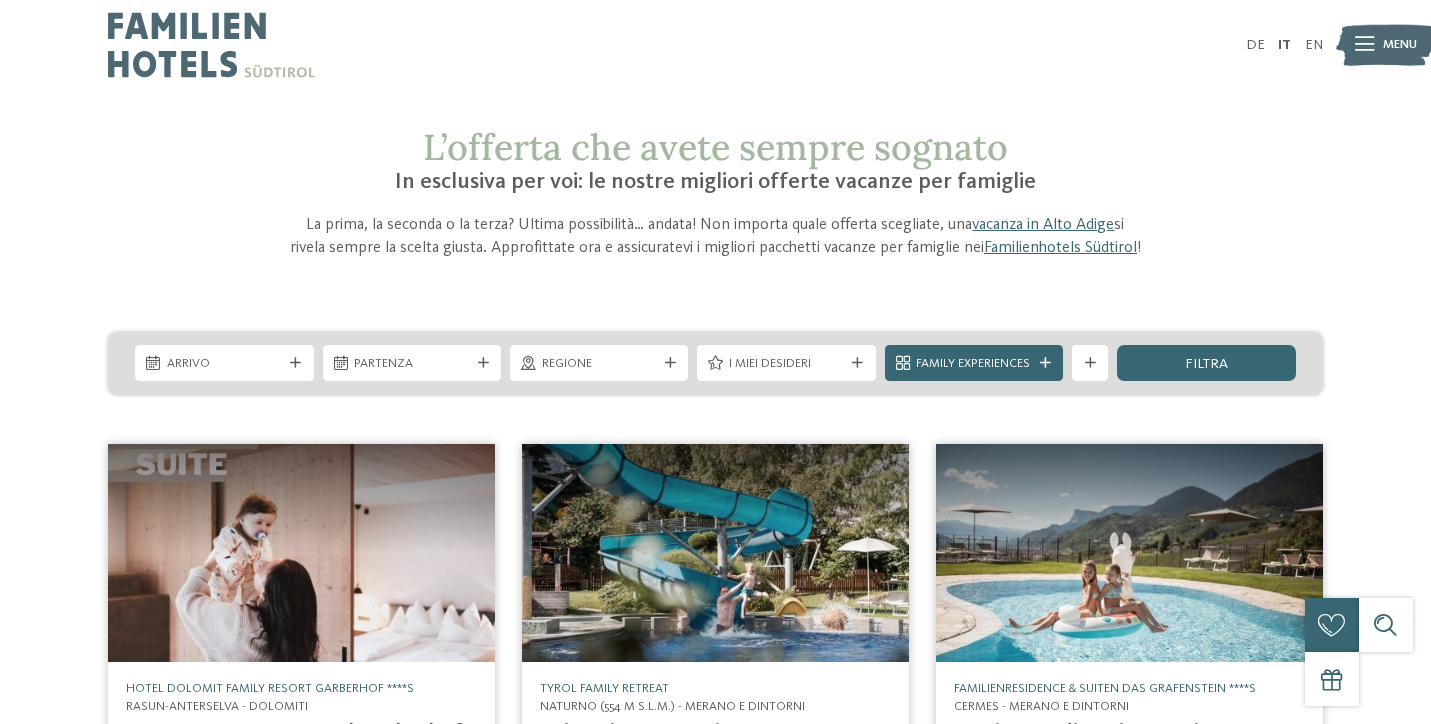 scroll, scrollTop: 0, scrollLeft: 0, axis: both 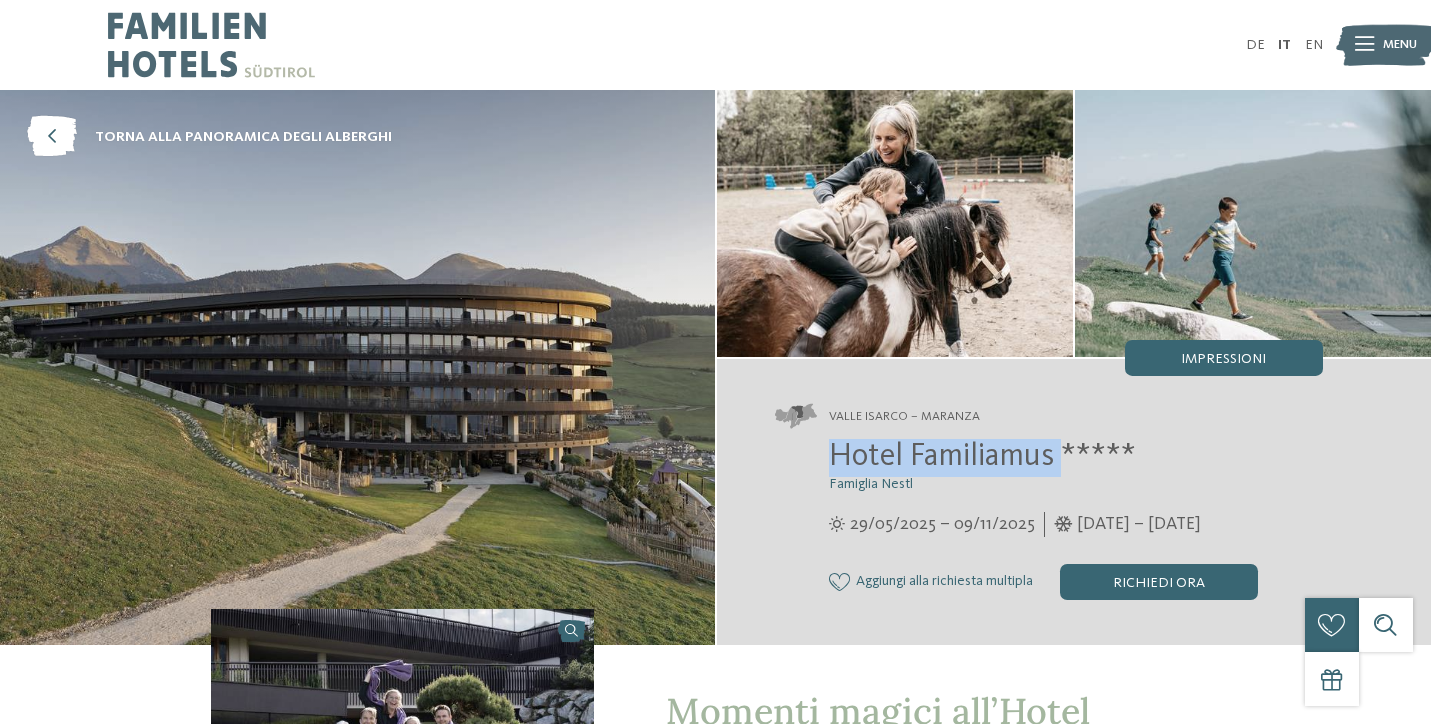 drag, startPoint x: 831, startPoint y: 452, endPoint x: 1067, endPoint y: 464, distance: 236.30489 